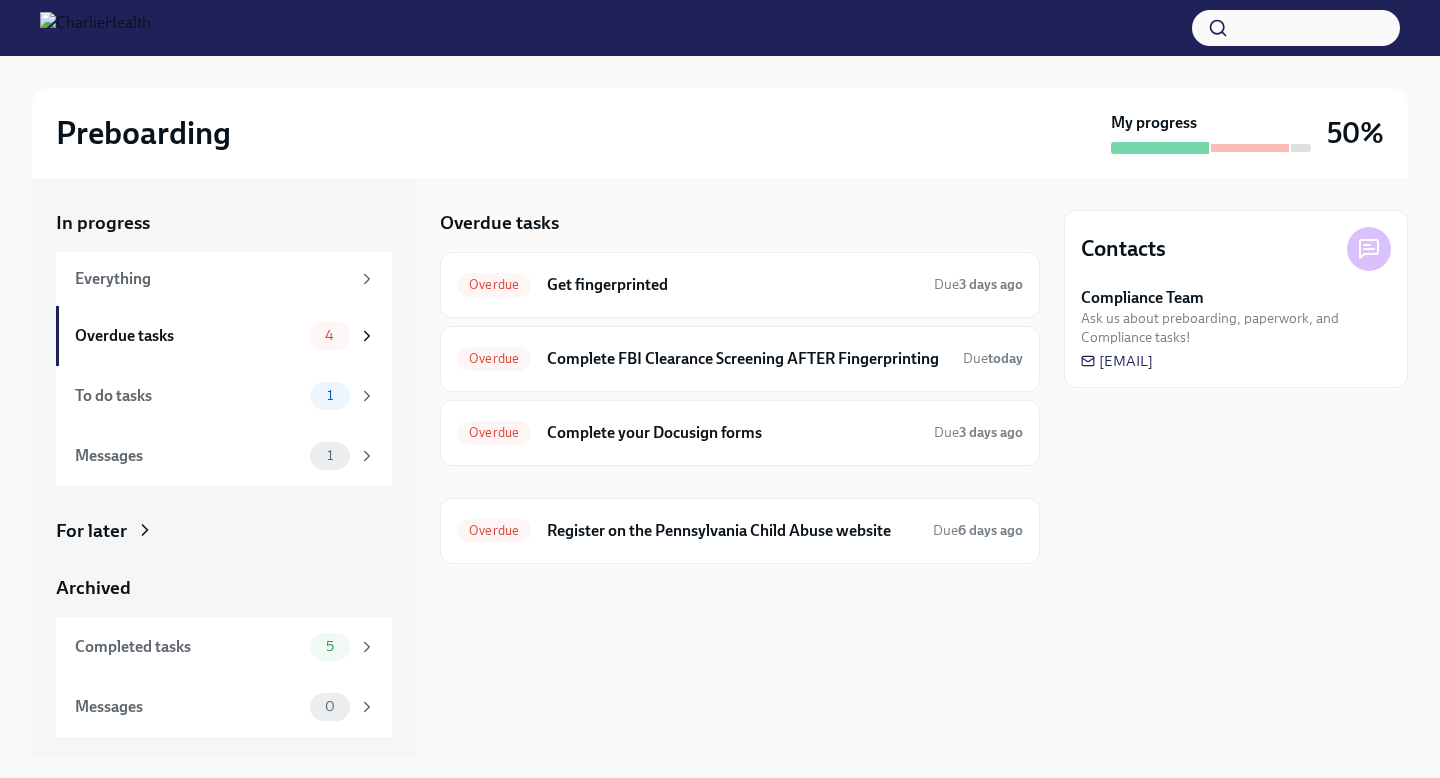 scroll, scrollTop: 0, scrollLeft: 0, axis: both 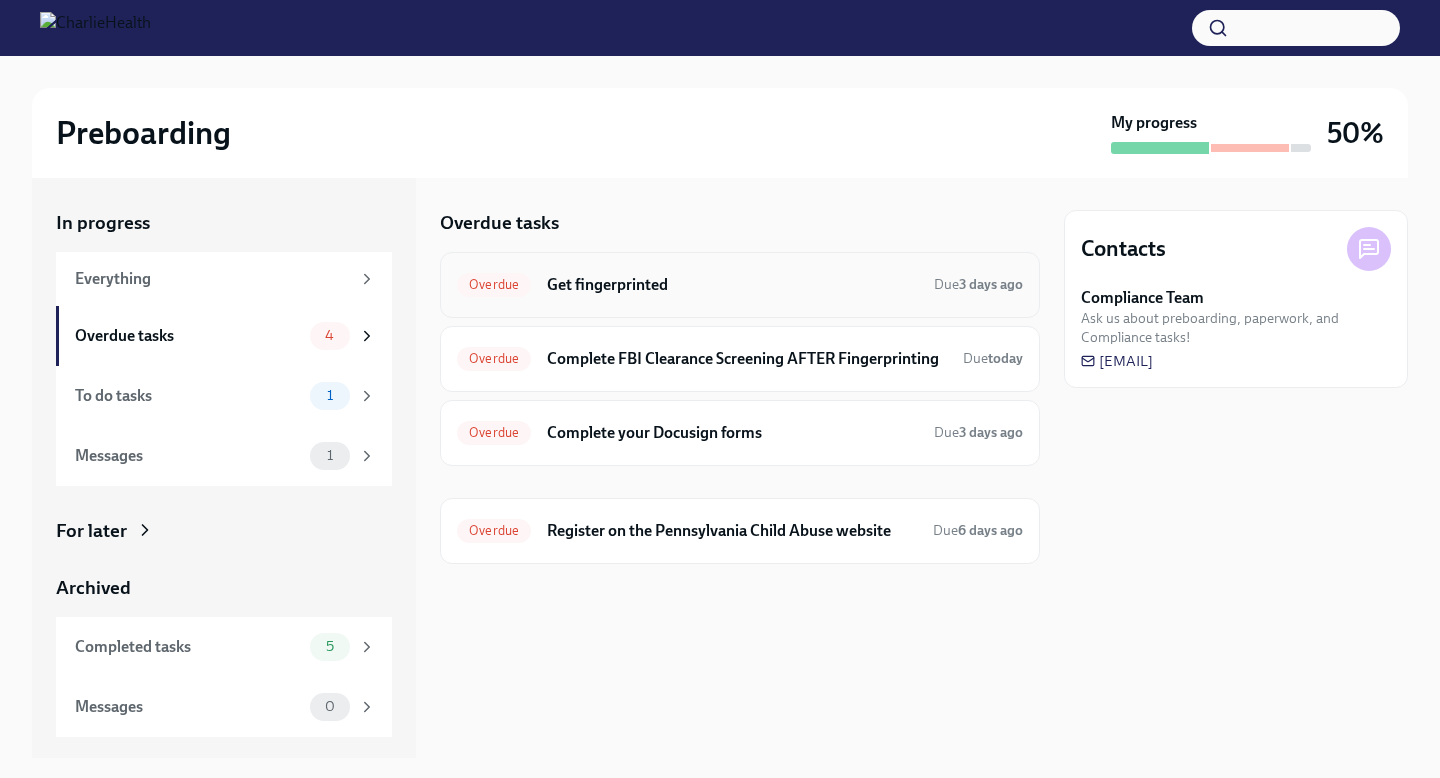 click on "Get fingerprinted" at bounding box center (732, 285) 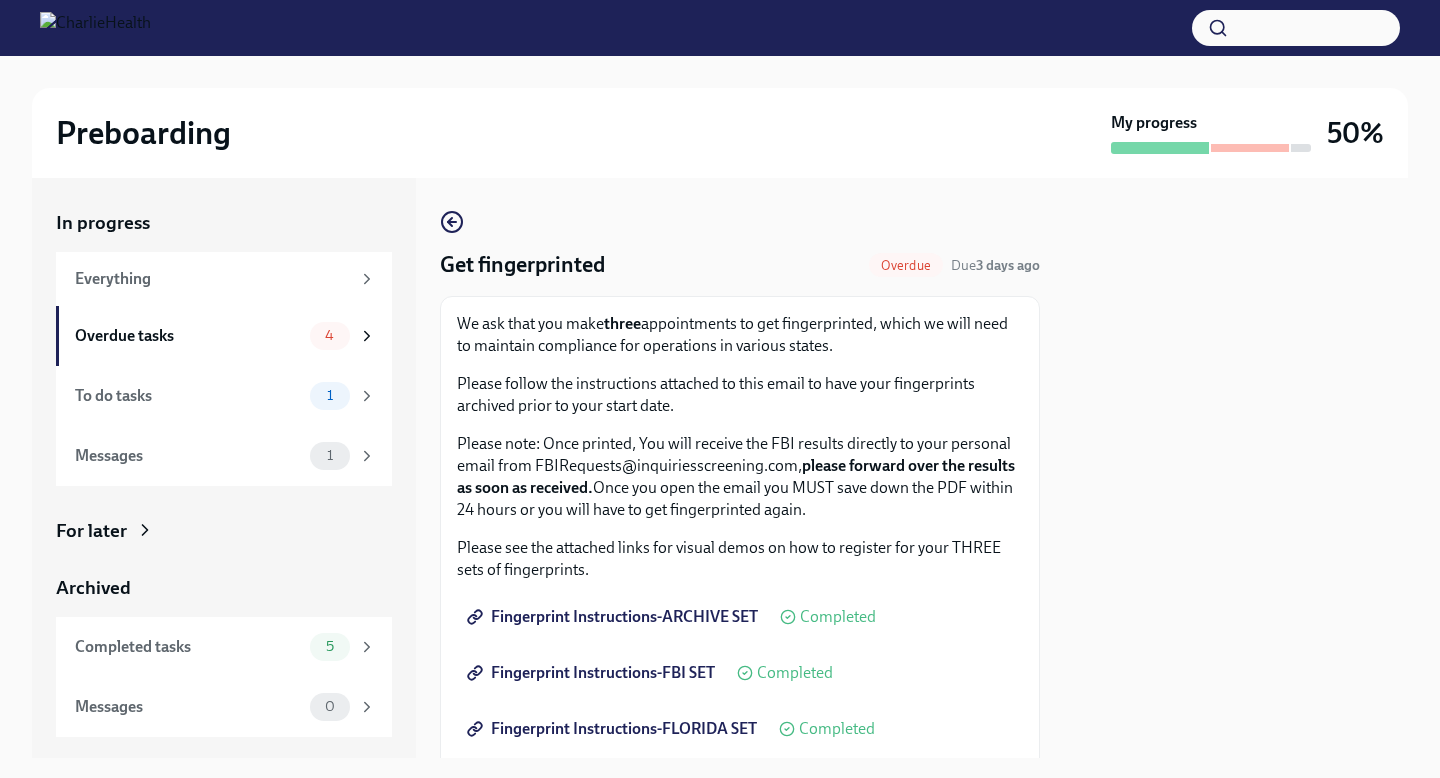 click on "We ask that you make  three  appointments to get fingerprinted, which we will need to maintain compliance for operations in various states.
Please follow the instructions attached to this email to have your fingerprints archived prior to your start date.
Please note: Once printed, You will receive the FBI results directly to your personal email from [EMAIL],  please forward over the results as soon as received.  Once you open the email you MUST save down the PDF within 24 hours or you will have to get fingerprinted again. Please see the attached links for visual demos on how to register for your THREE sets of fingerprints. Fingerprint Instructions-ARCHIVE SET Completed Fingerprint Instructions-FBI SET Completed Fingerprint Instructions-FLORIDA SET Completed Please confirm when you have completed the fingerprinting process I've been fingerprinted If you live in [STATE], please use this set of instructions instead!" at bounding box center (740, 605) 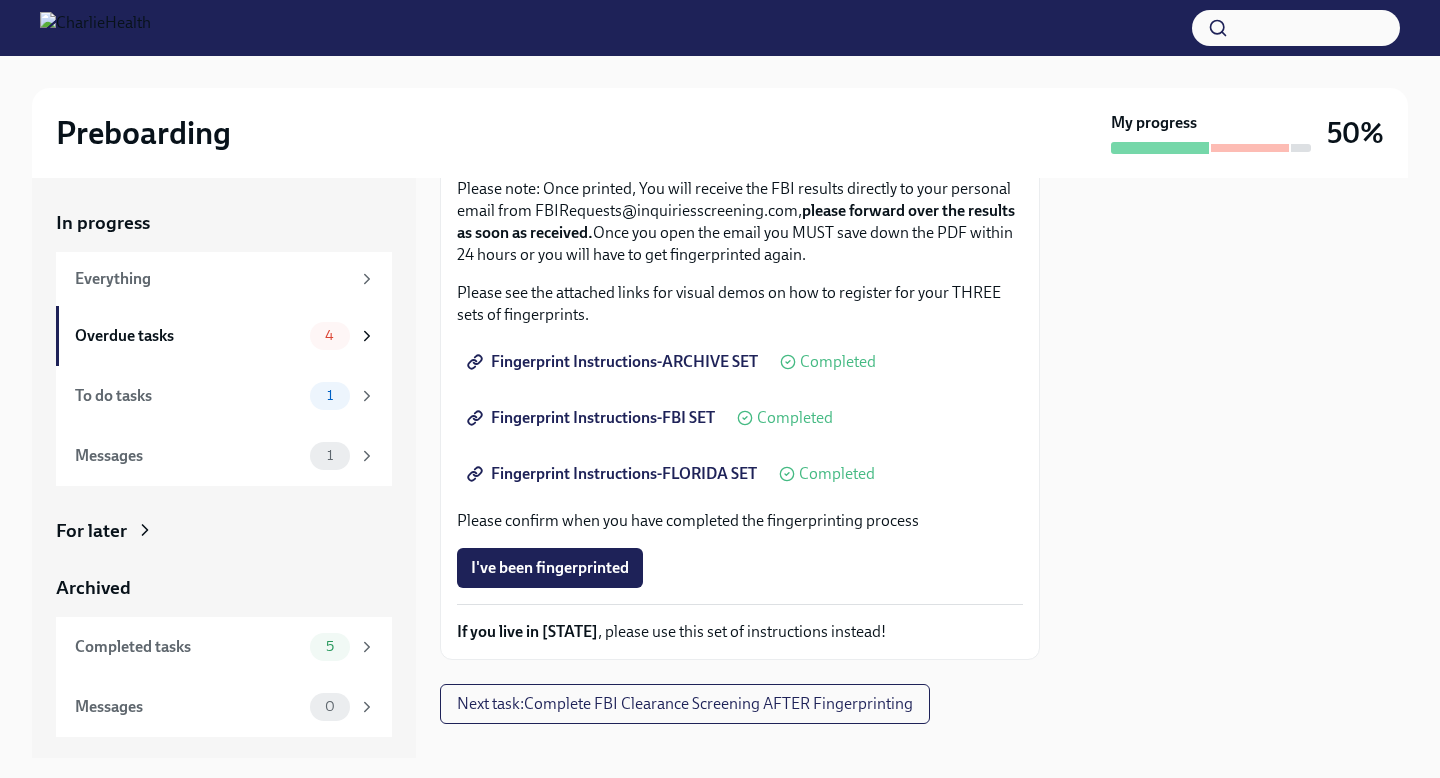 scroll, scrollTop: 262, scrollLeft: 0, axis: vertical 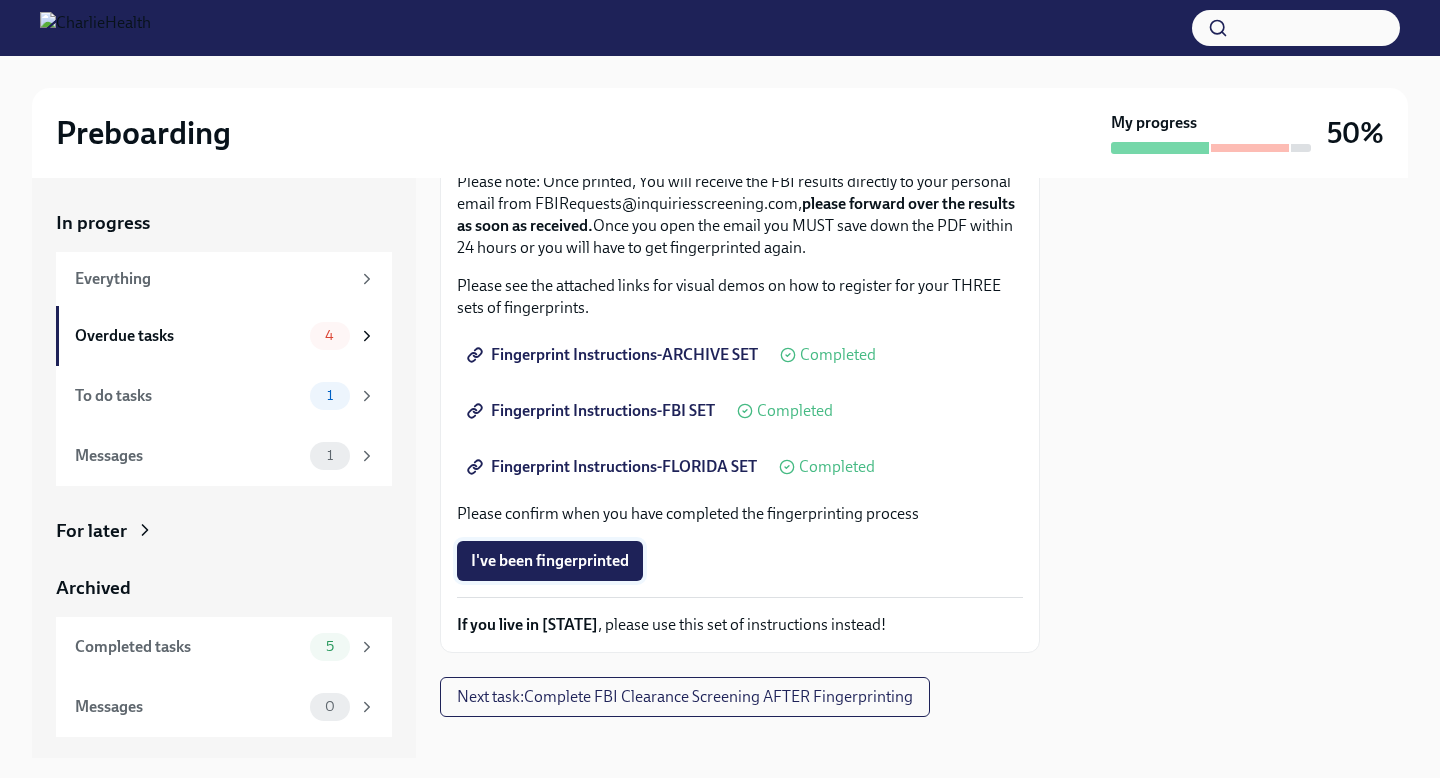 click on "I've been fingerprinted" at bounding box center [550, 561] 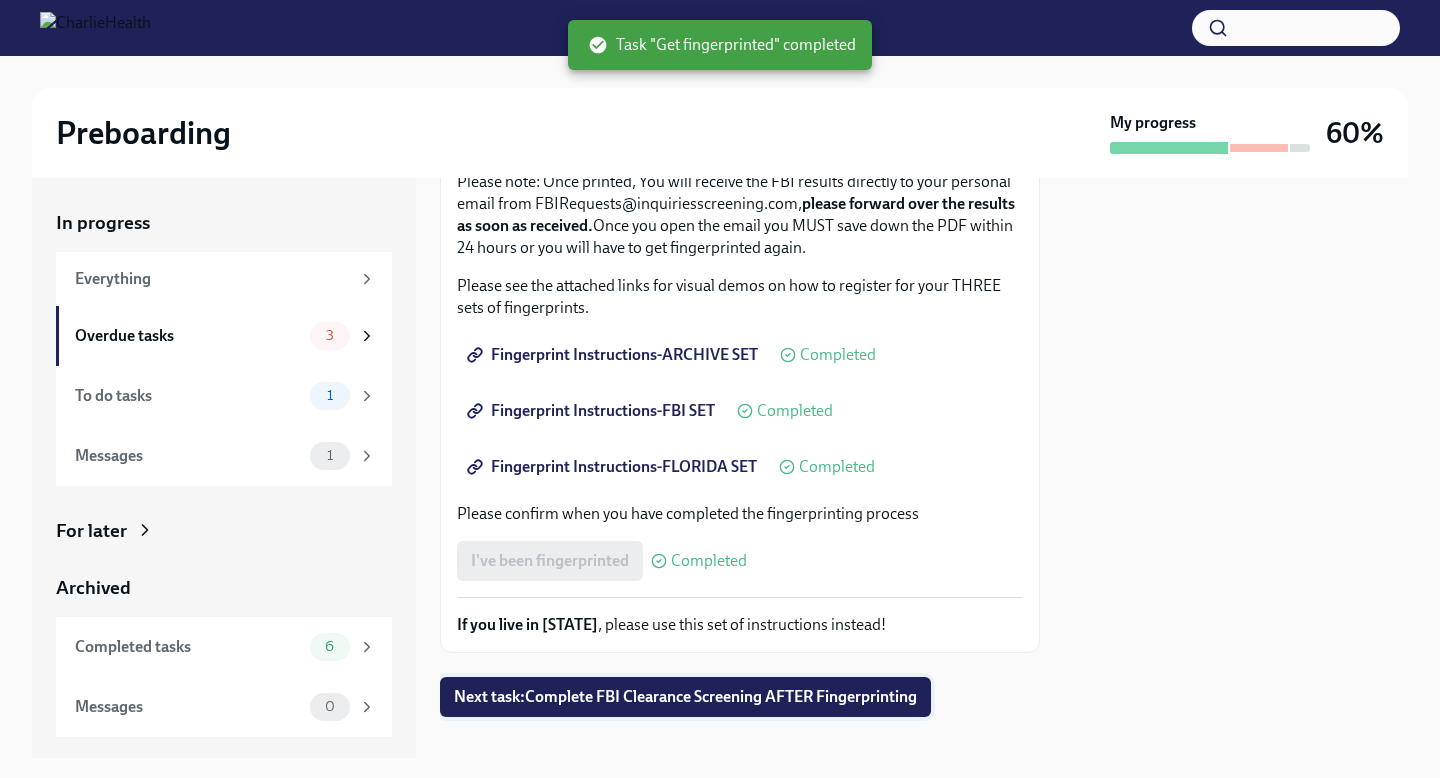 click on "Next task :  Complete FBI Clearance Screening AFTER Fingerprinting" at bounding box center [685, 697] 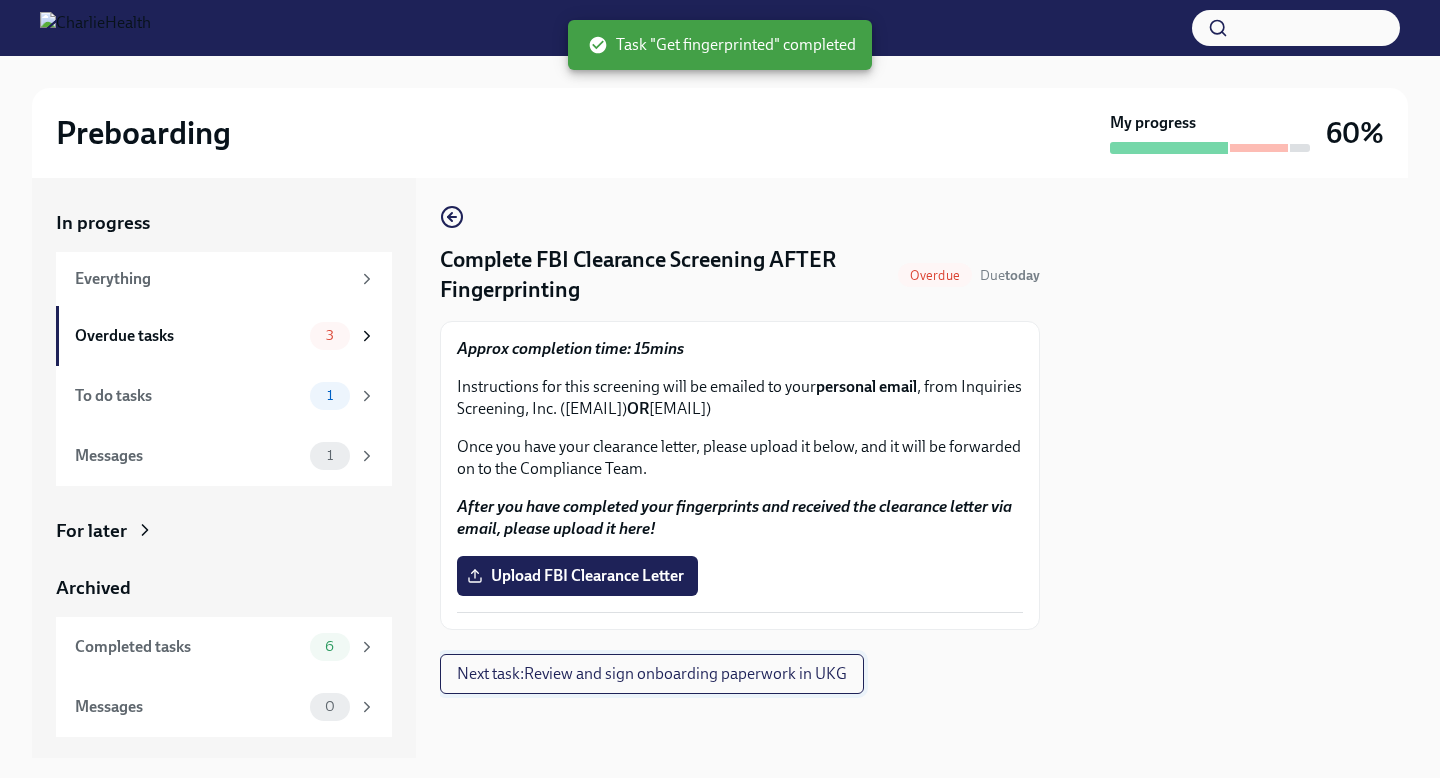 scroll, scrollTop: 0, scrollLeft: 0, axis: both 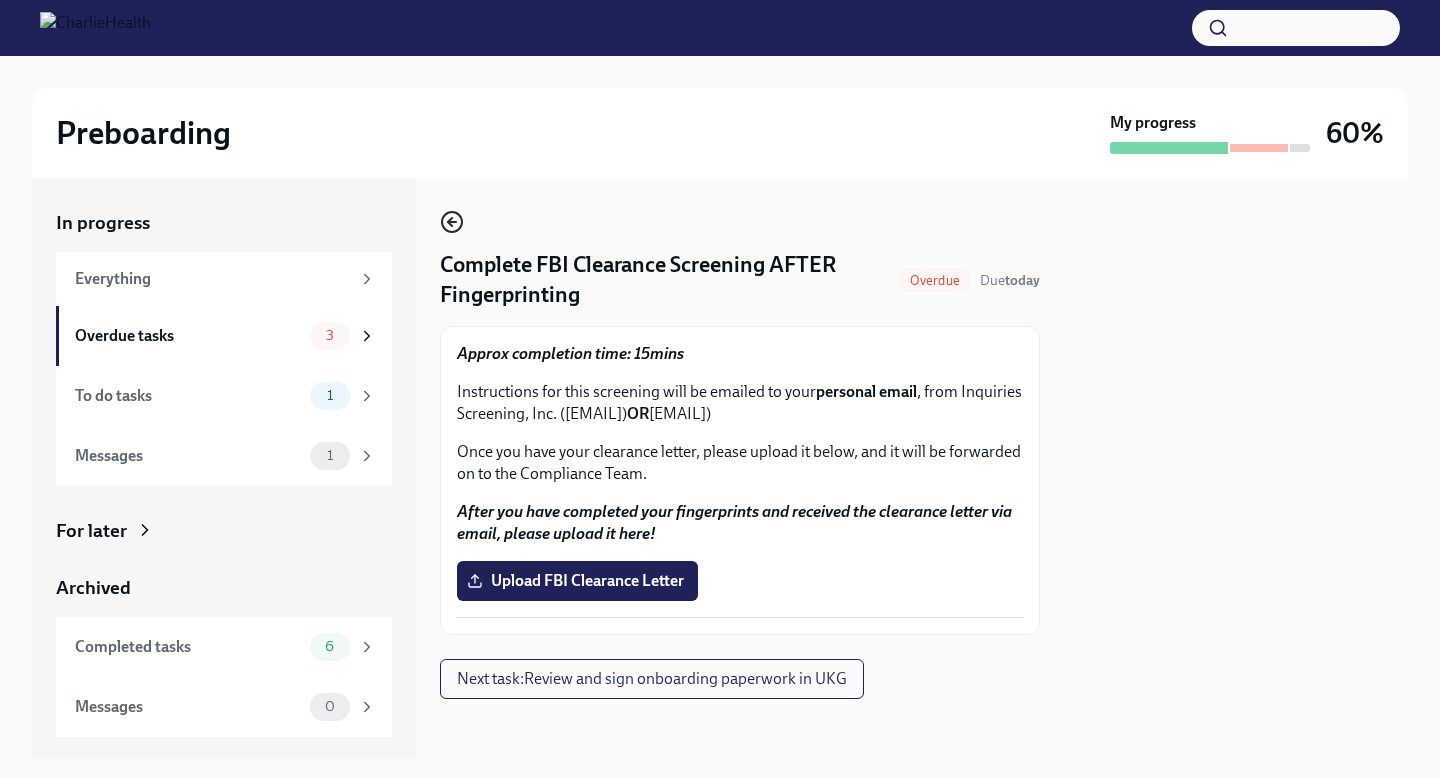 click 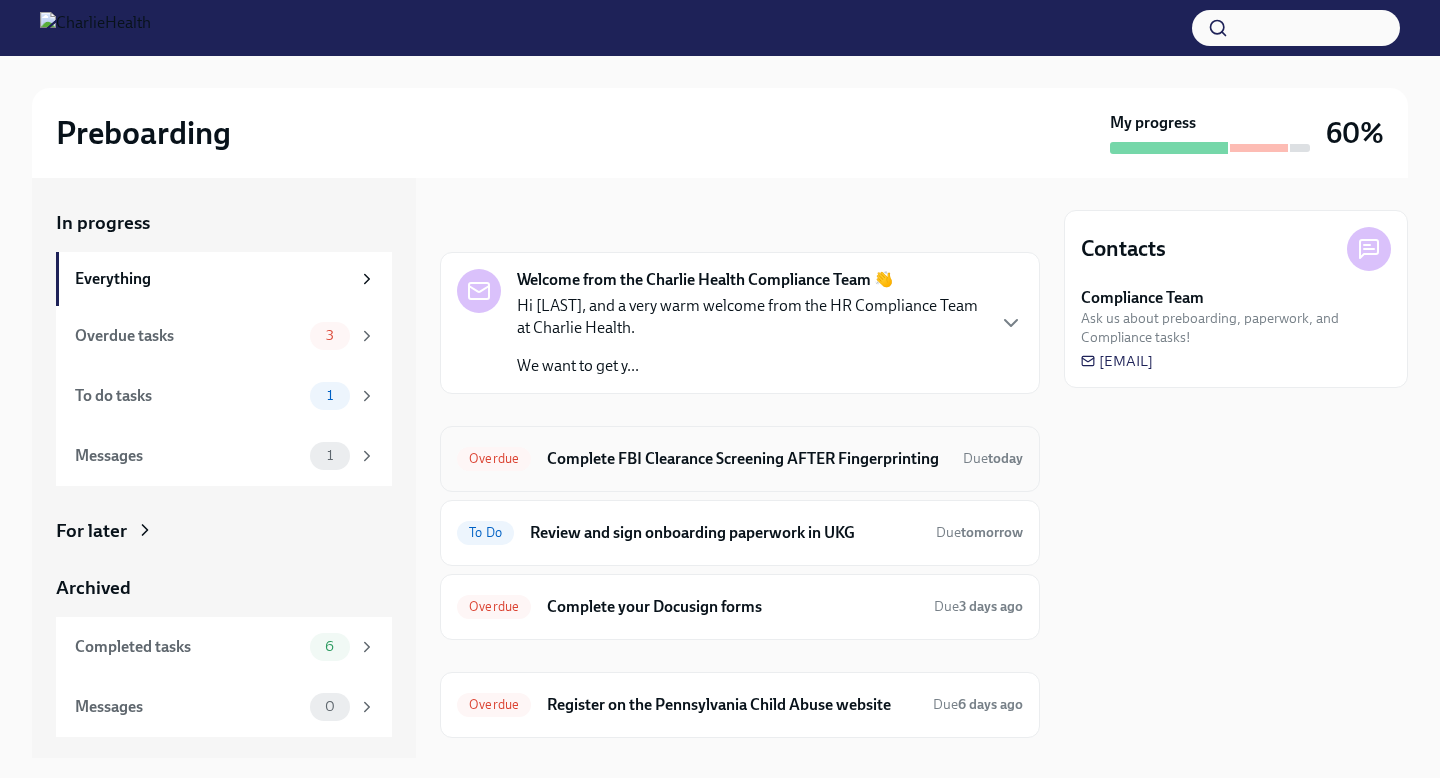 click on "Complete FBI Clearance Screening AFTER Fingerprinting" at bounding box center (747, 459) 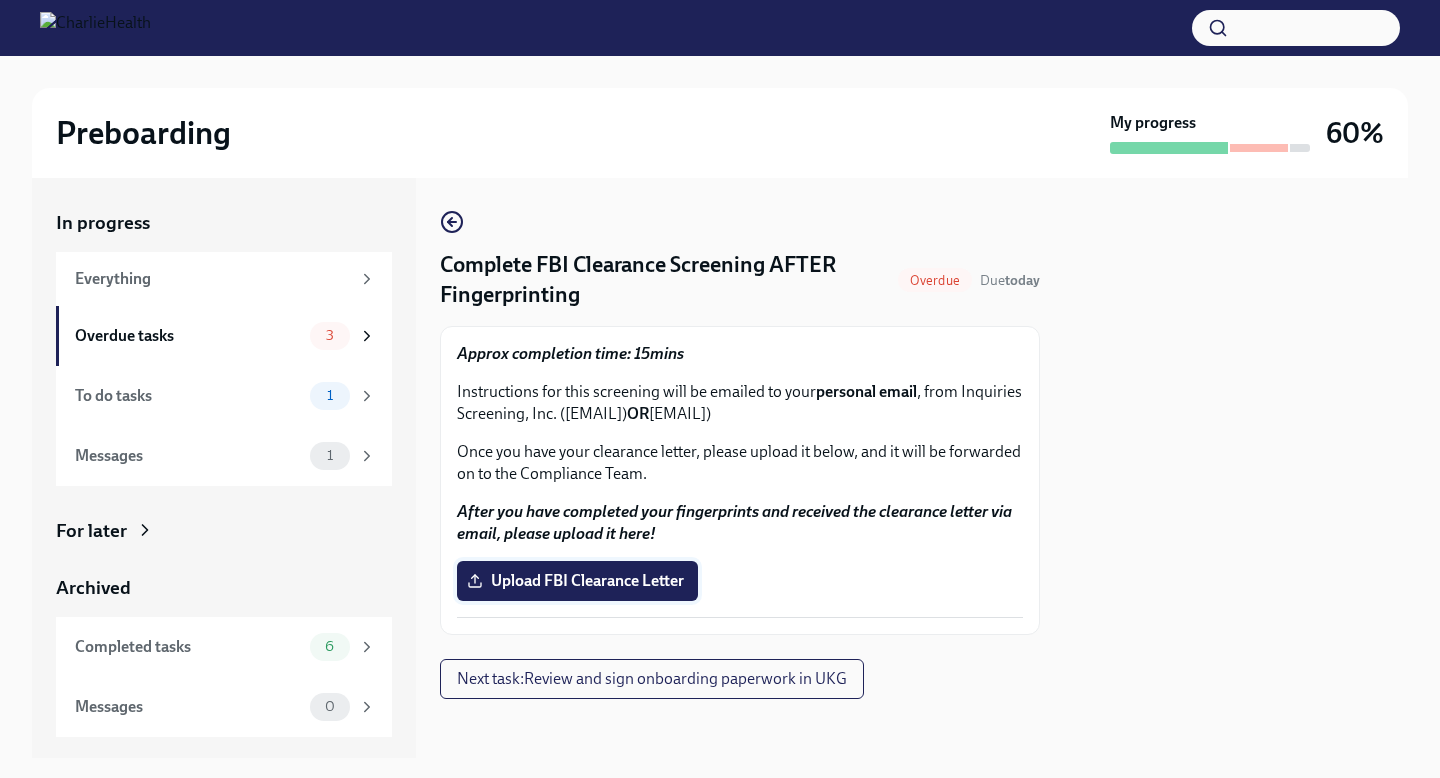 click on "Upload FBI Clearance Letter" at bounding box center [577, 581] 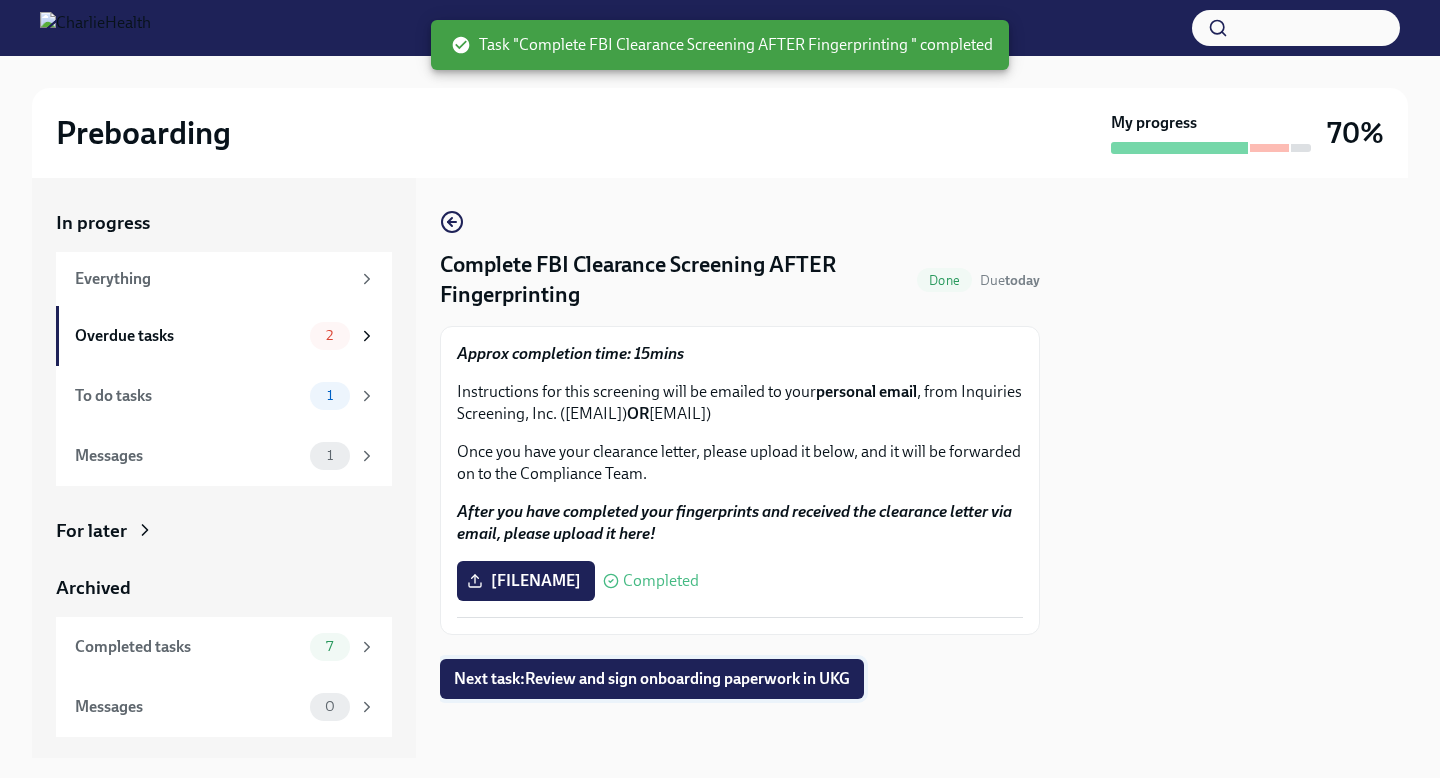 click on "Next task :  Review and sign onboarding paperwork in UKG" at bounding box center [652, 679] 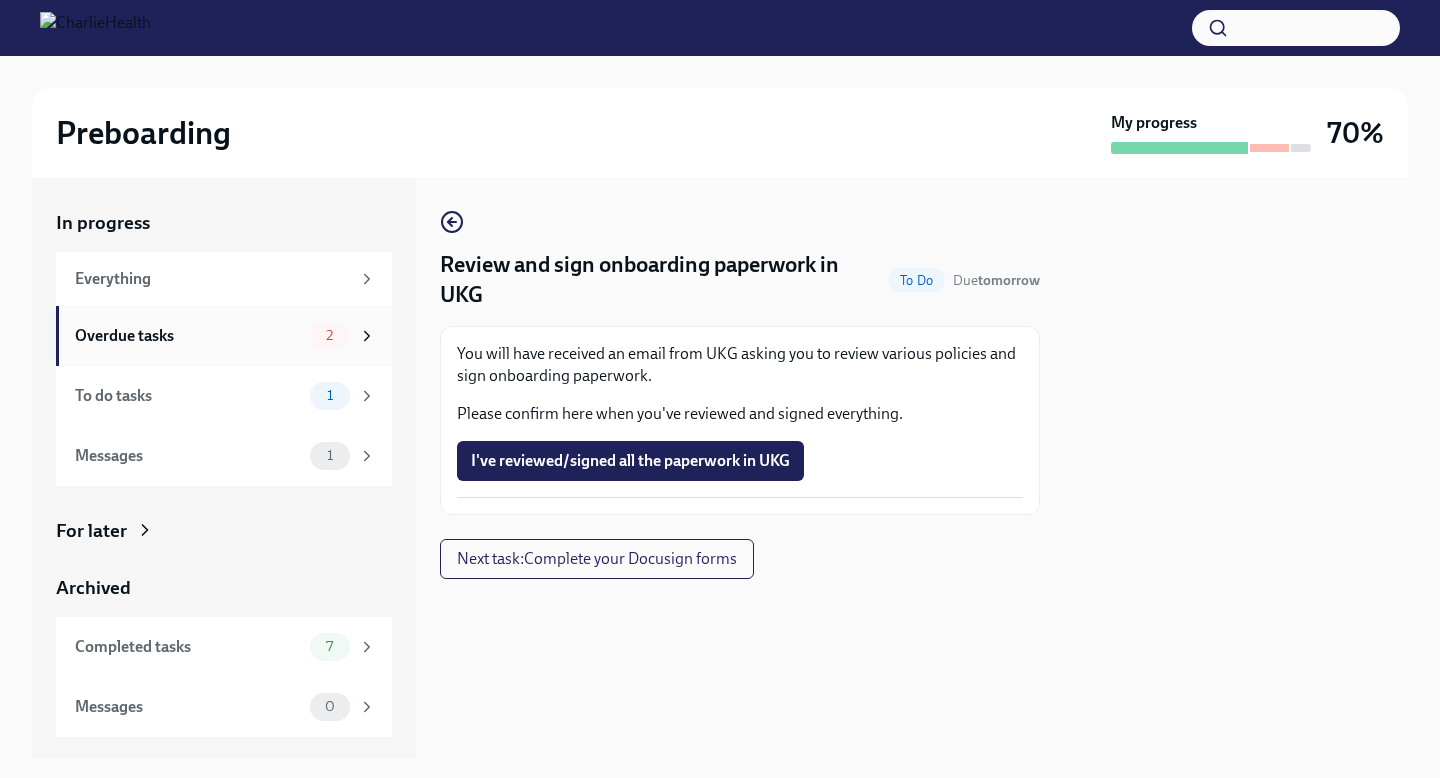 click on "2" at bounding box center (330, 336) 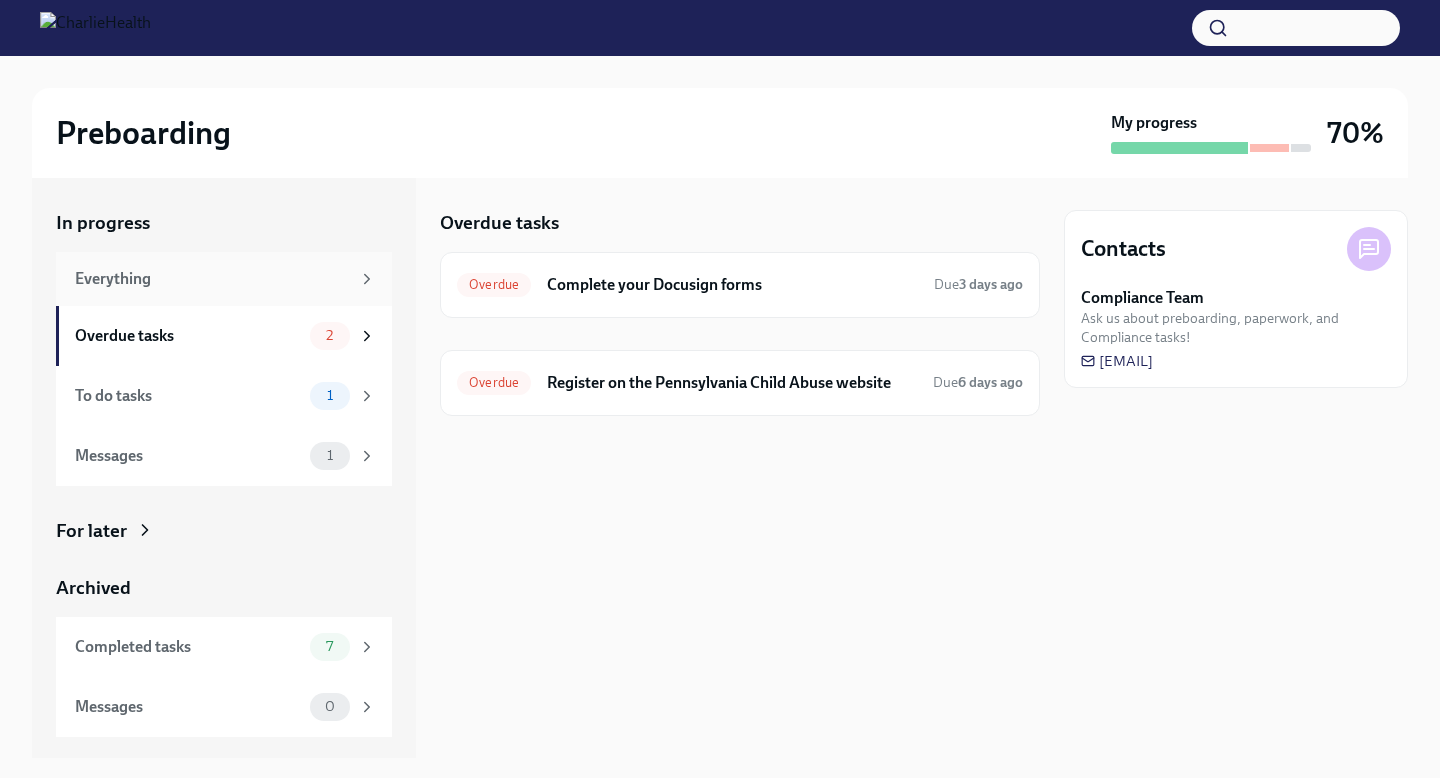 click on "Everything" at bounding box center (212, 279) 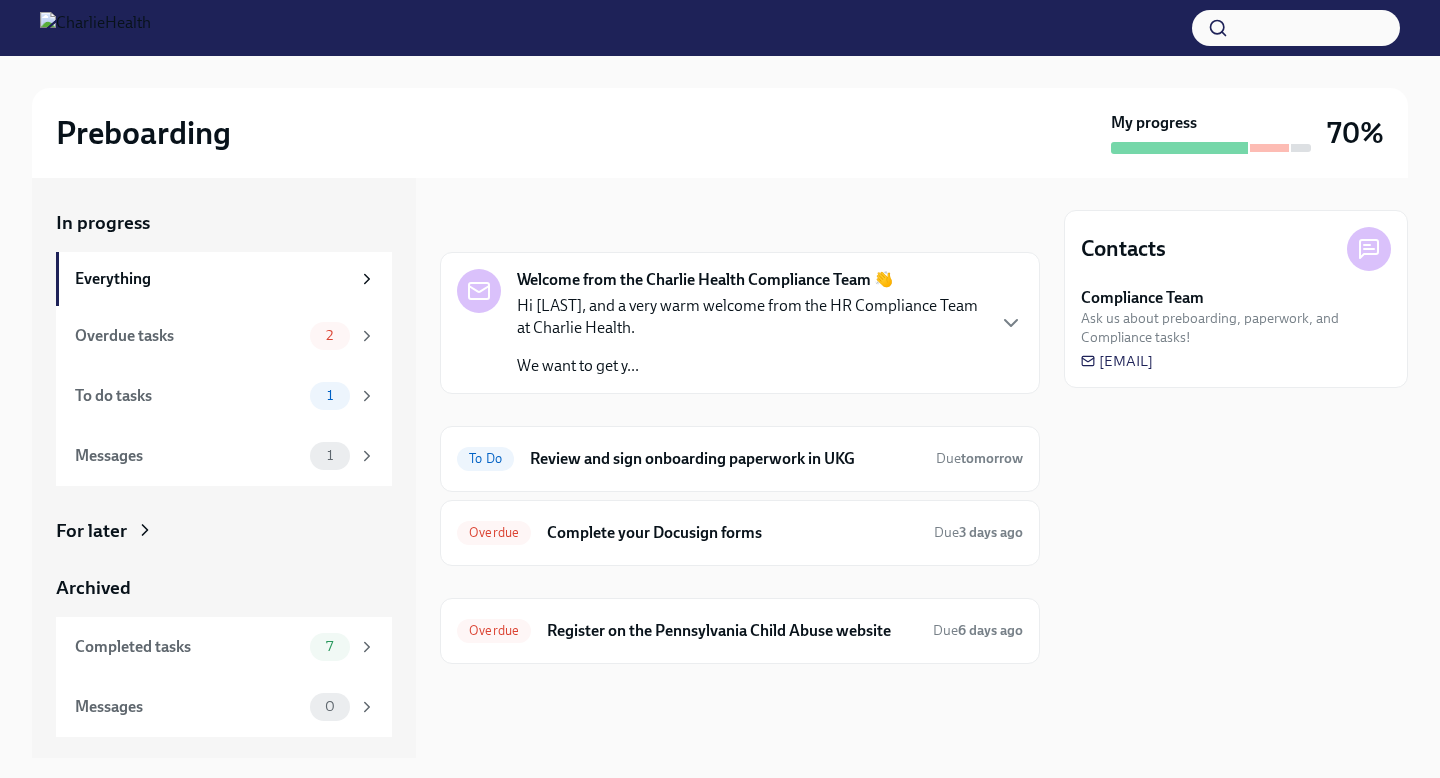 click on "Contacts Compliance Team Ask us about preboarding, paperwork, and Compliance tasks! [EMAIL]" at bounding box center (1236, 468) 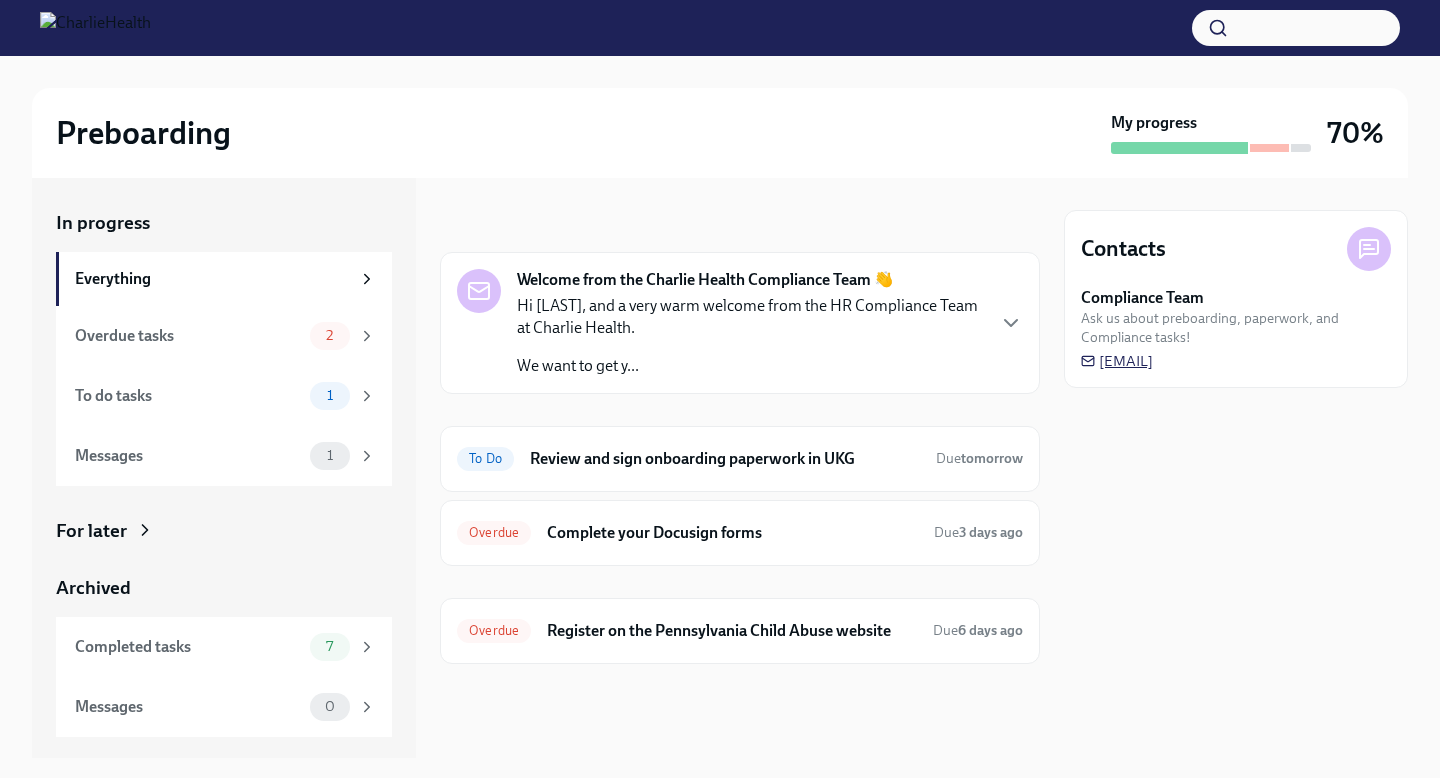 click on "[EMAIL]" at bounding box center [1117, 361] 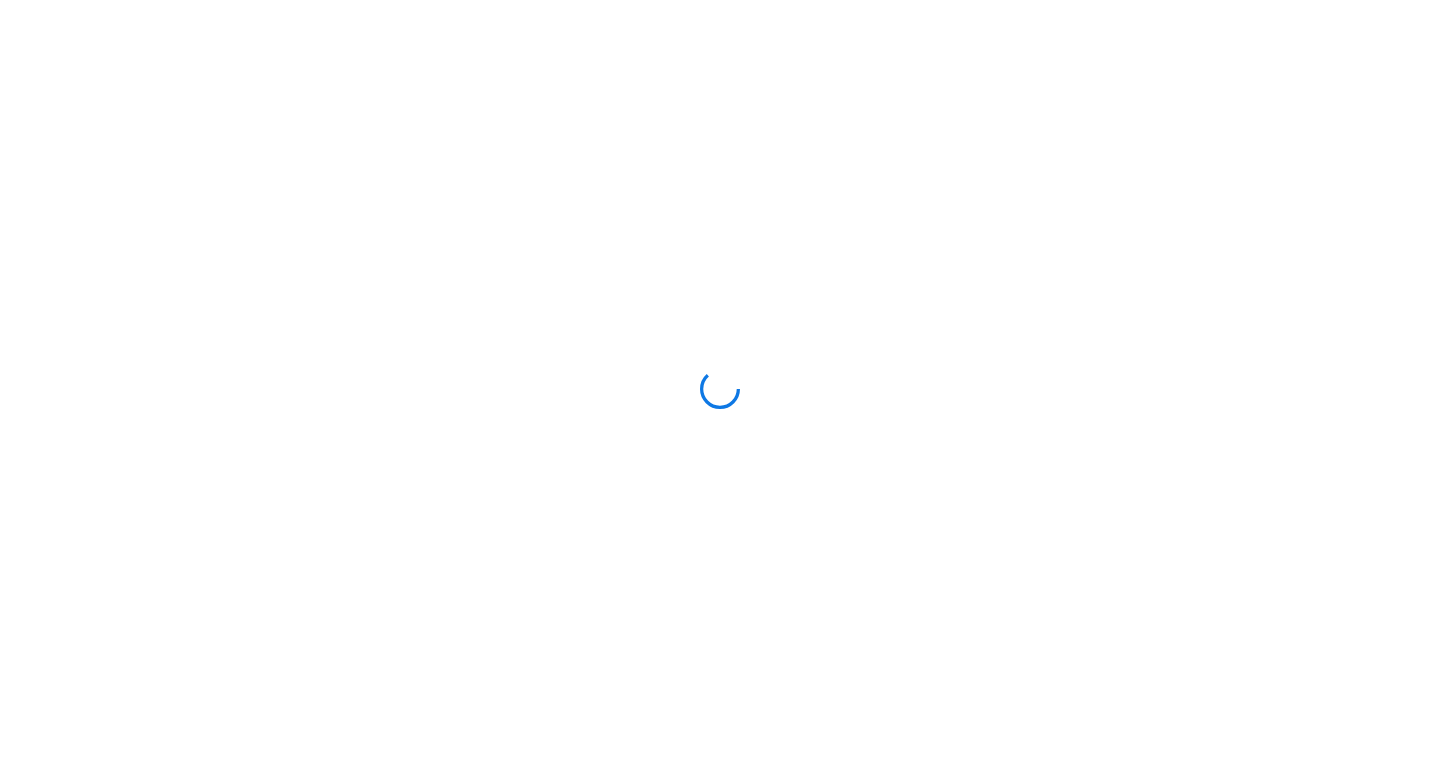 scroll, scrollTop: 0, scrollLeft: 0, axis: both 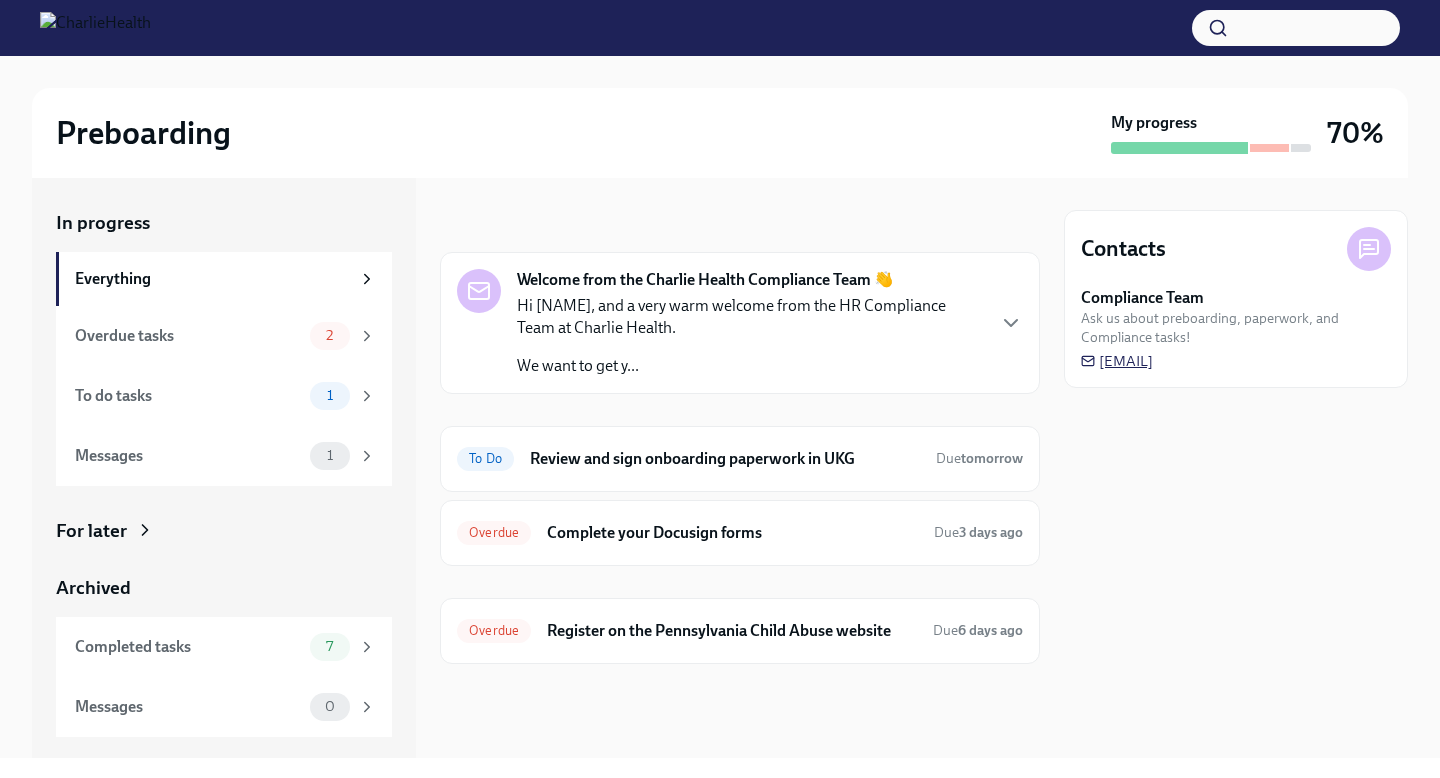 click on "[EMAIL]" at bounding box center [1117, 361] 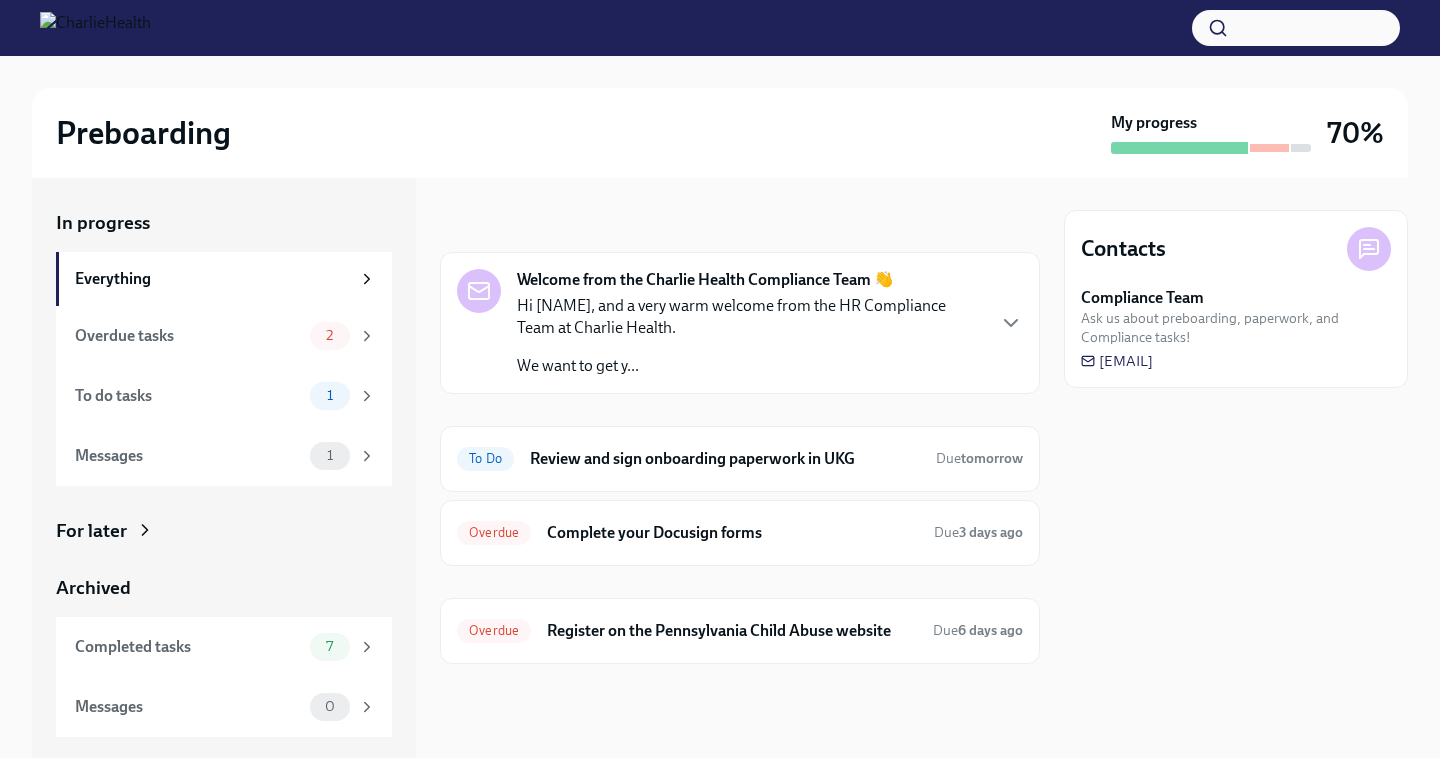 drag, startPoint x: 1215, startPoint y: 365, endPoint x: 418, endPoint y: 20, distance: 868.4665 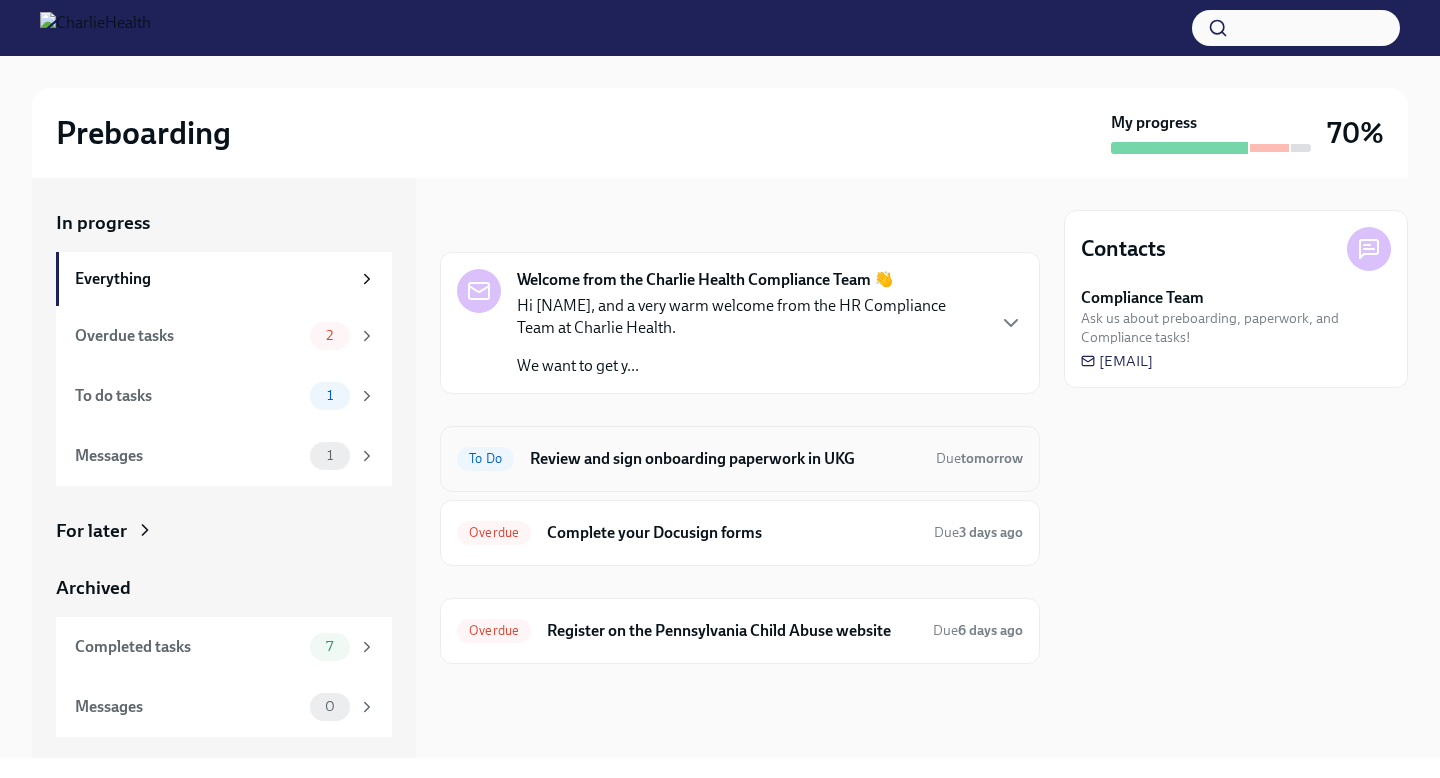 click on "Review and sign onboarding paperwork in UKG" at bounding box center (725, 459) 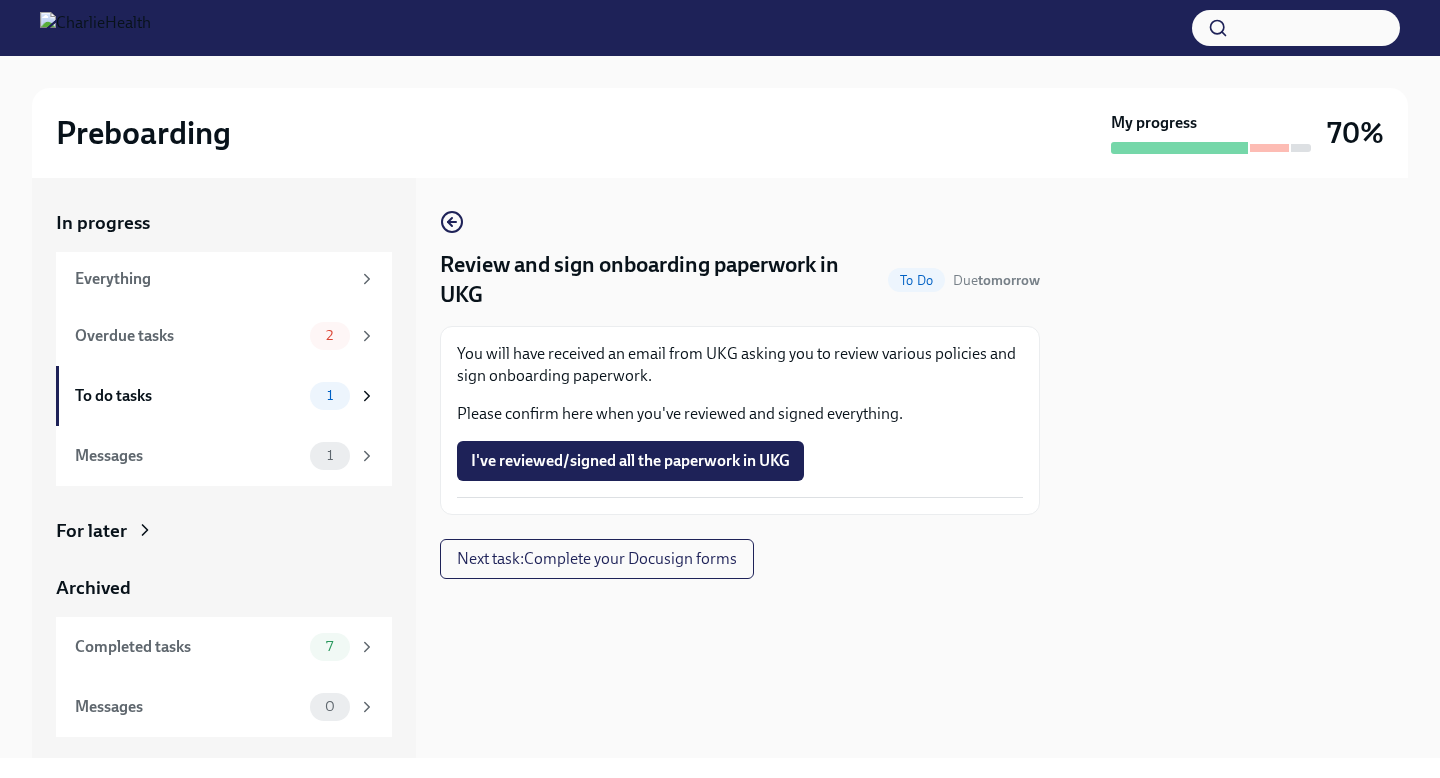 click on "I've reviewed/signed all the paperwork in UKG" at bounding box center (630, 461) 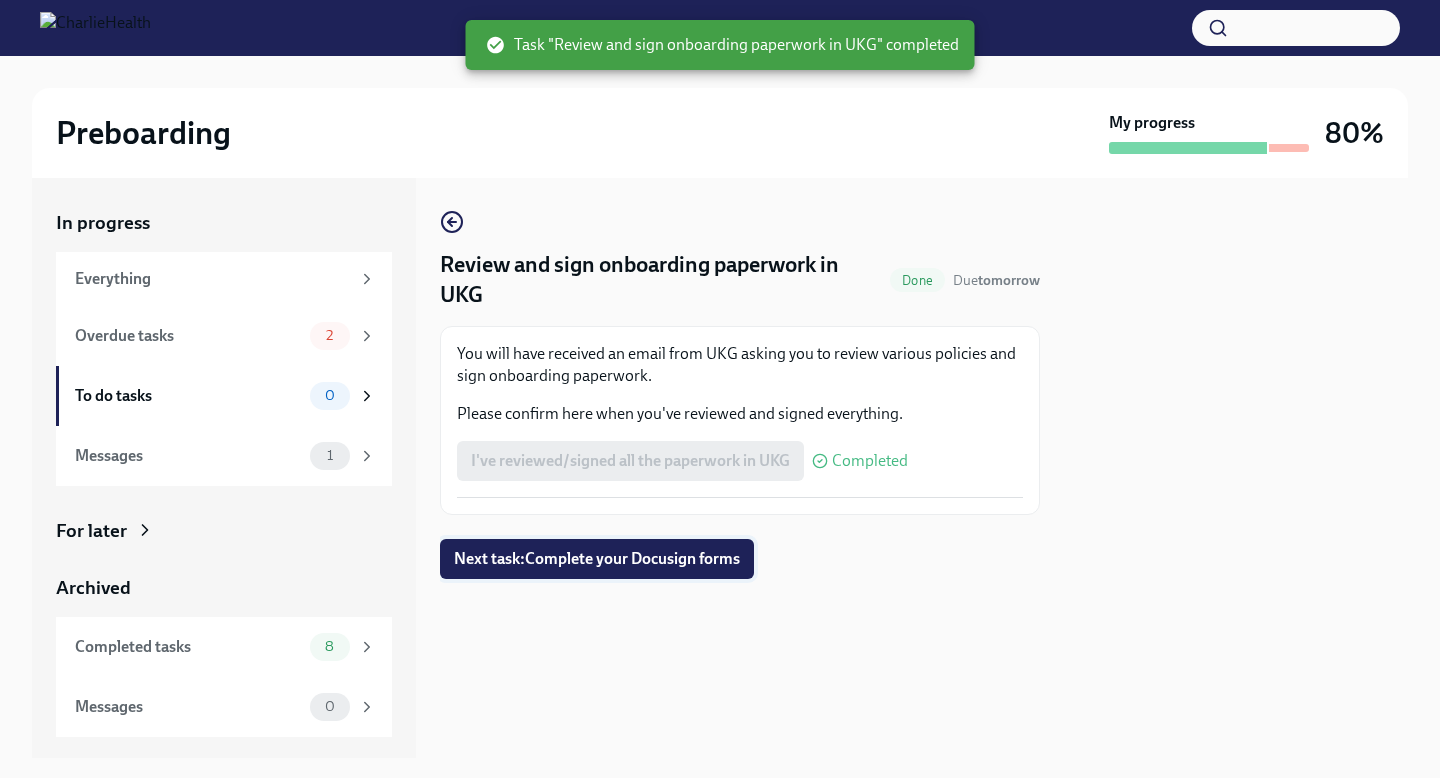 click on "Next task :  Complete your Docusign forms" at bounding box center (597, 559) 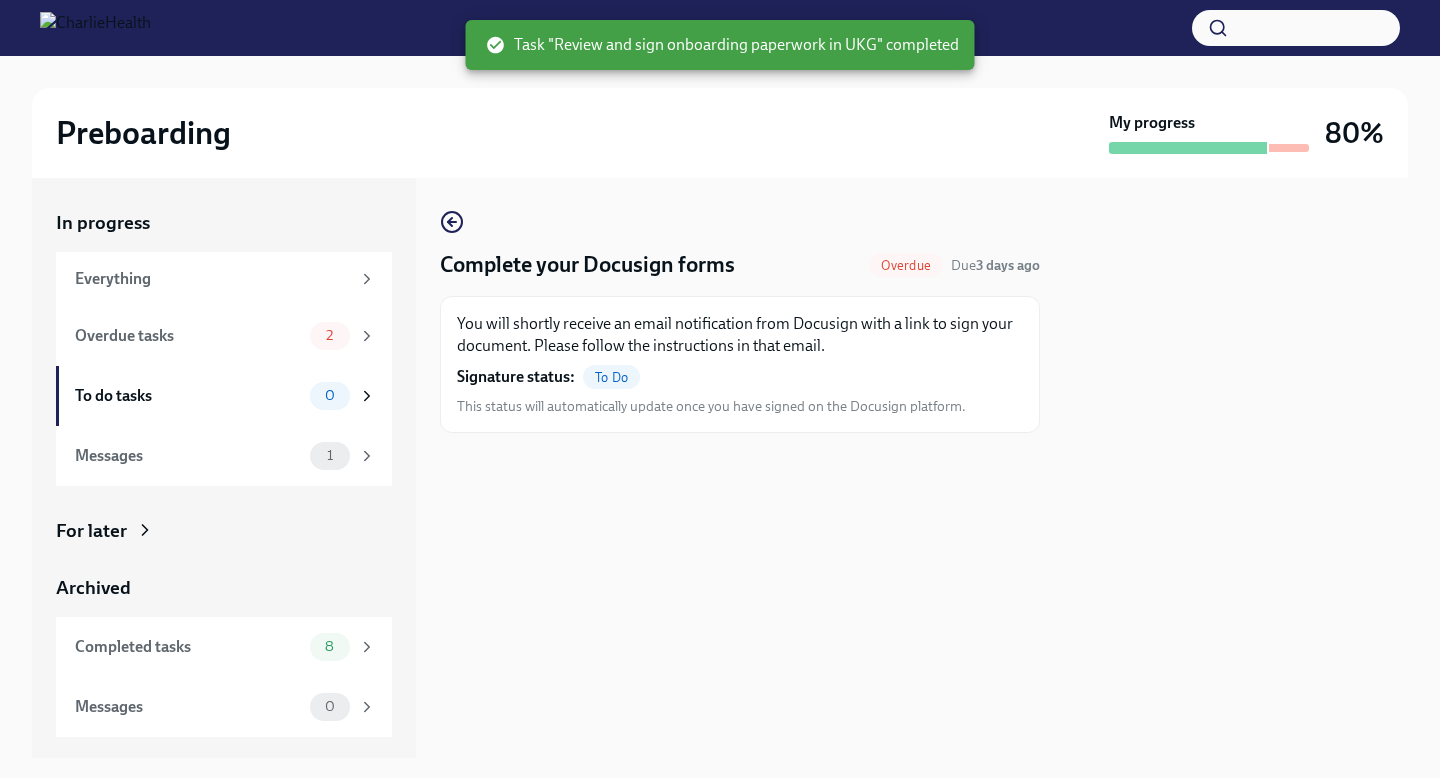 click on "To Do" at bounding box center (611, 377) 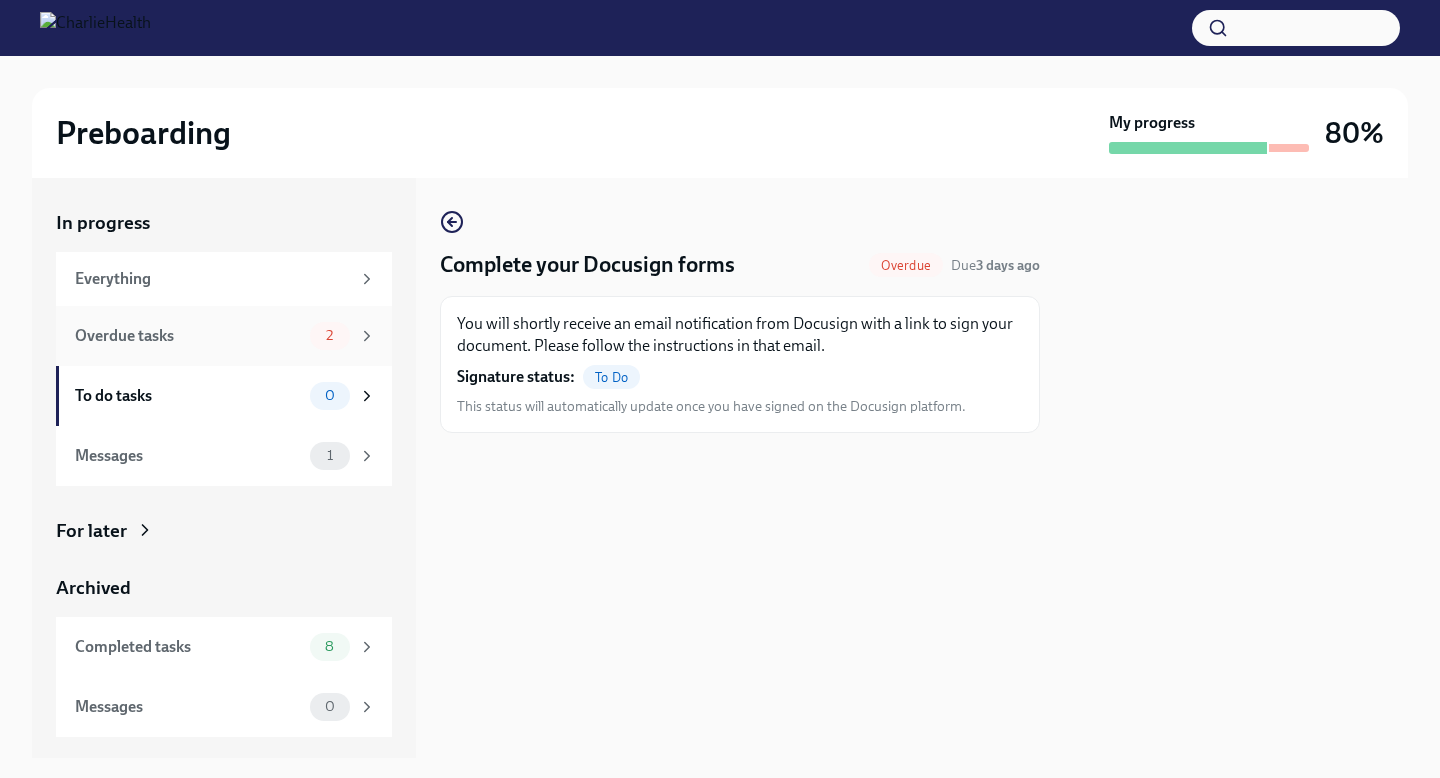 click on "Overdue tasks" at bounding box center [188, 336] 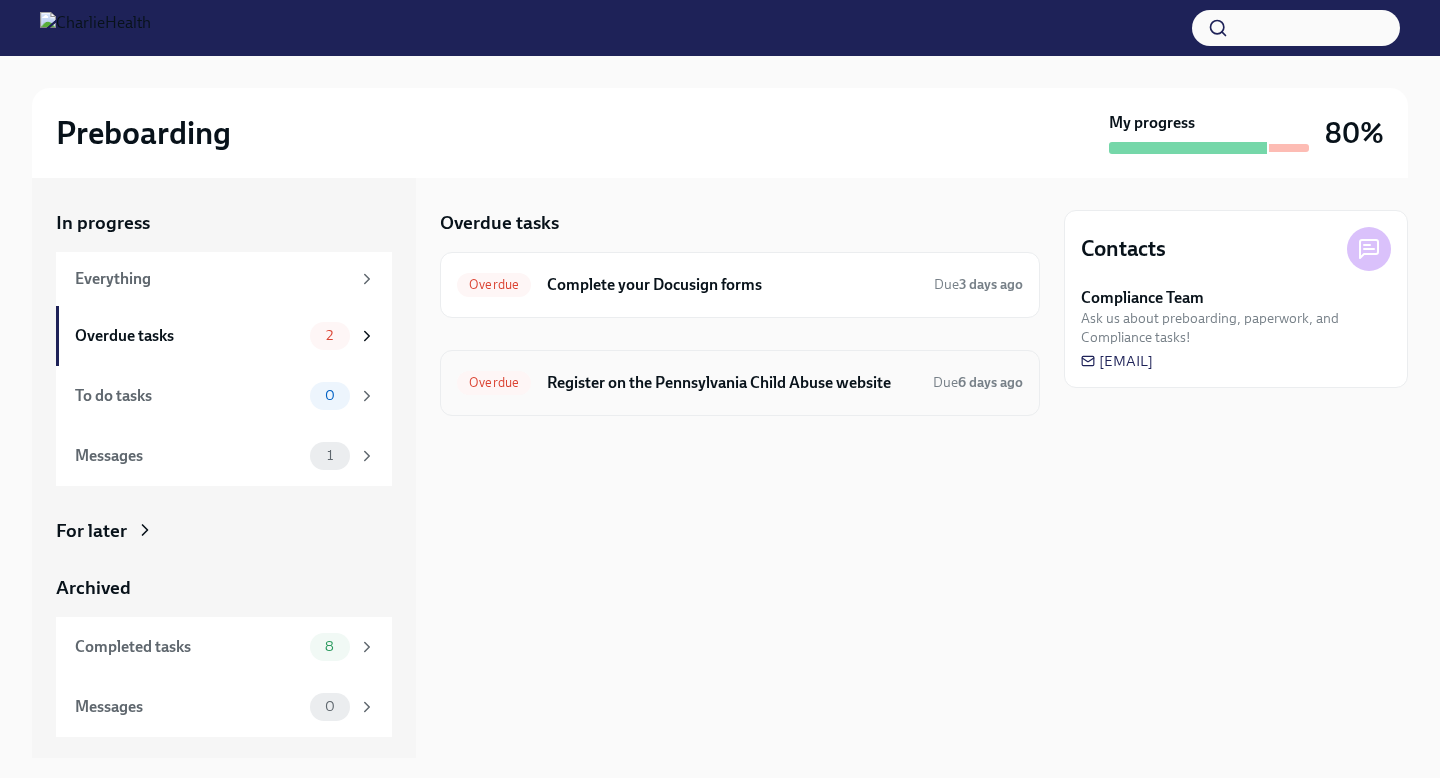 click on "Register on the Pennsylvania Child Abuse website" at bounding box center [732, 383] 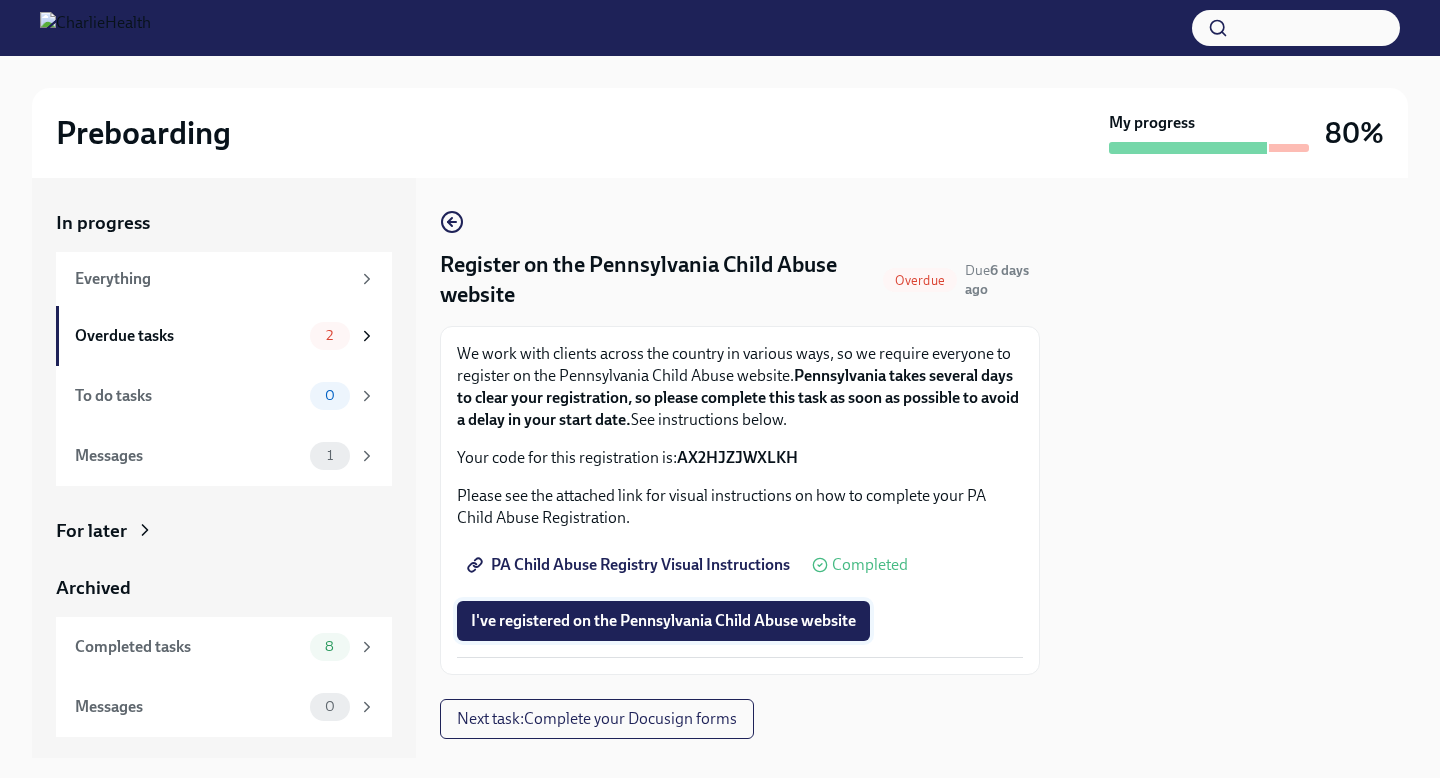 click on "I've registered on the Pennsylvania Child Abuse website" at bounding box center (663, 621) 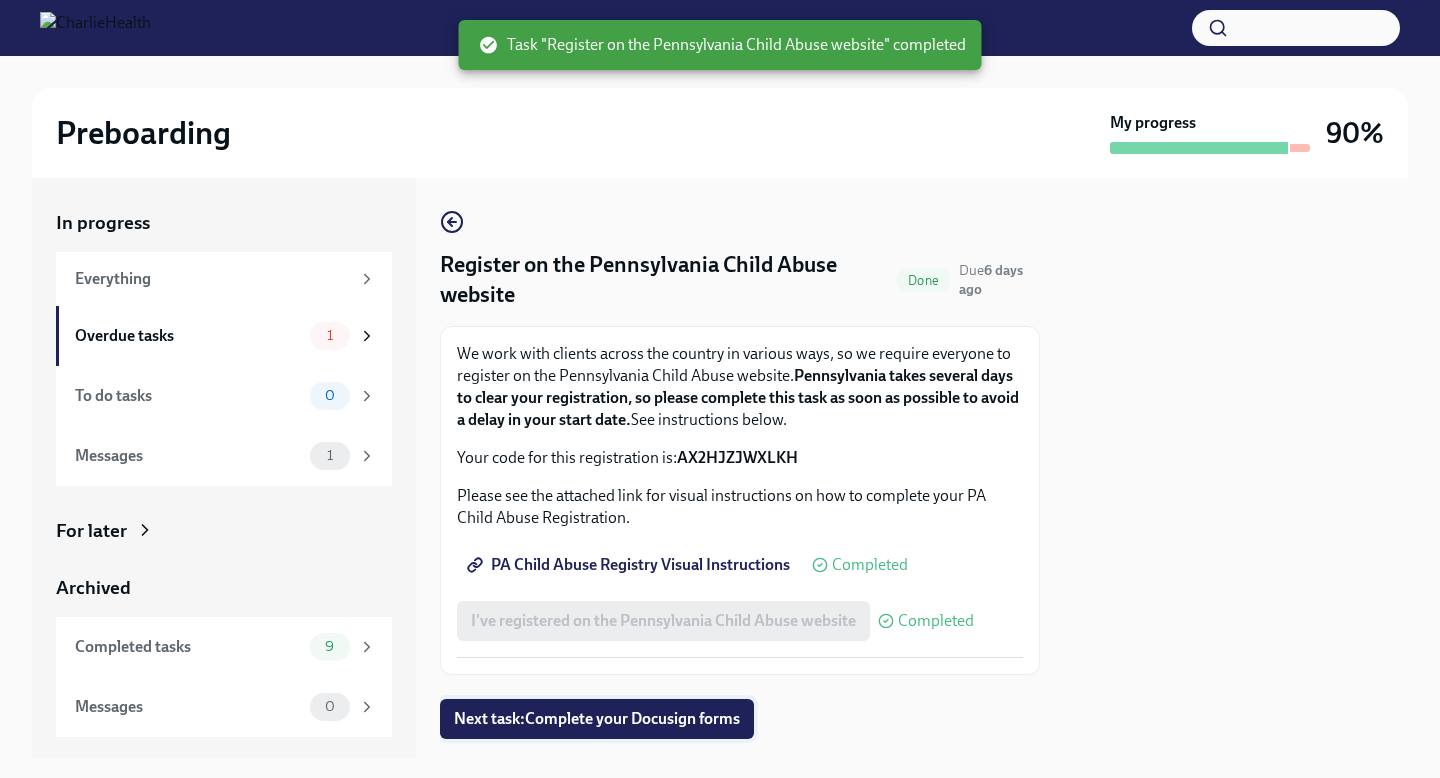 click on "Next task :  Complete your Docusign forms" at bounding box center (597, 719) 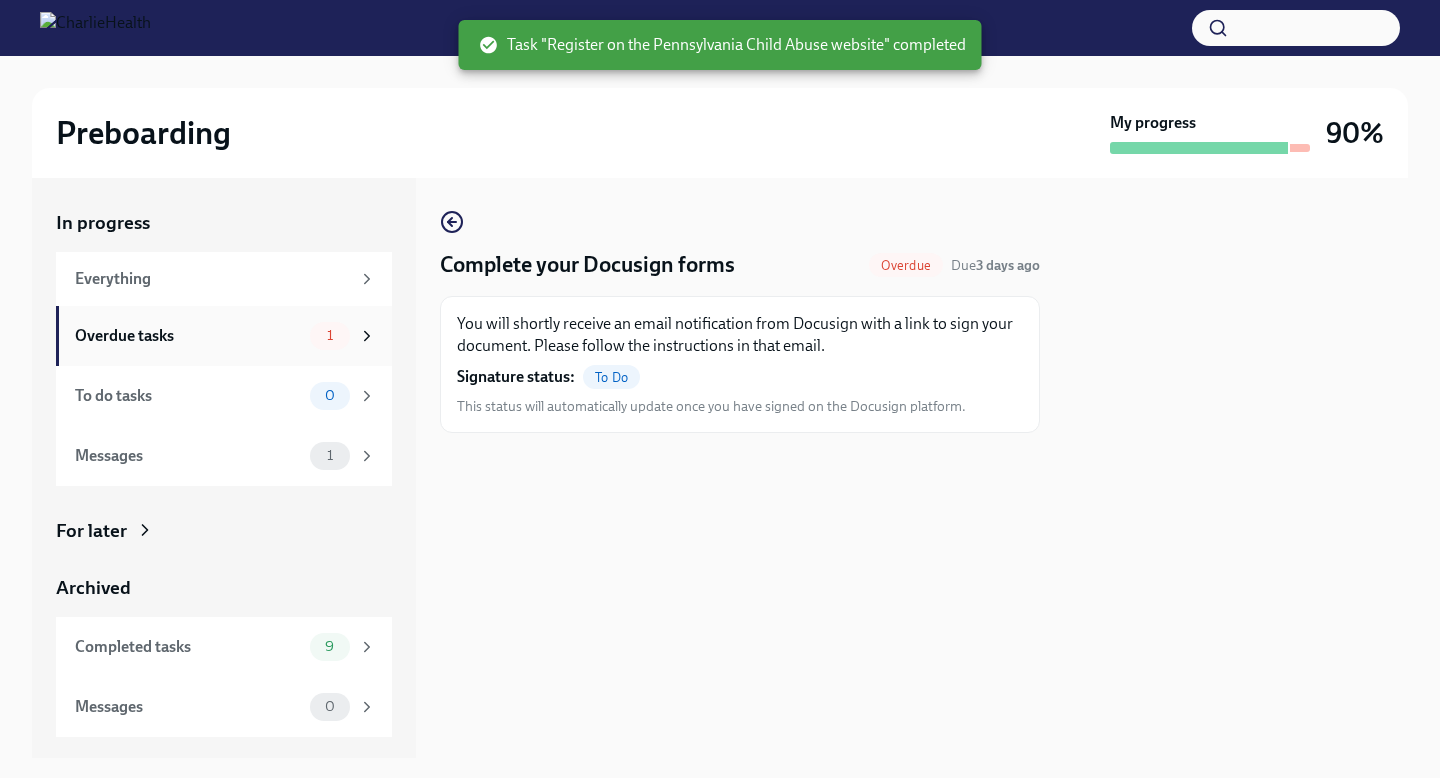 click on "Overdue tasks" at bounding box center [188, 336] 